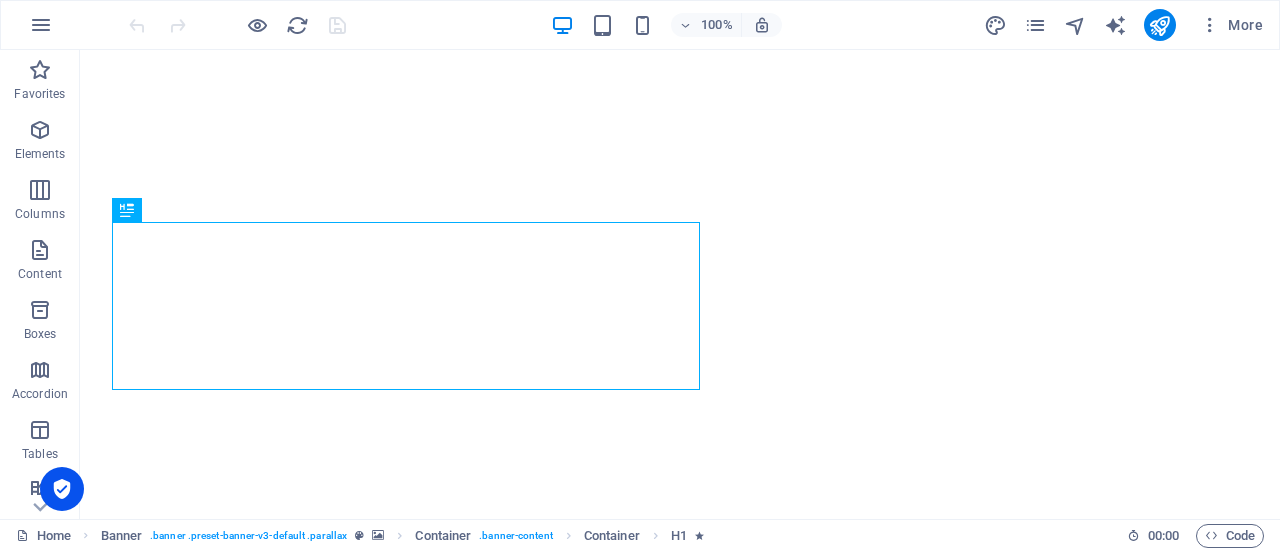 scroll, scrollTop: 0, scrollLeft: 0, axis: both 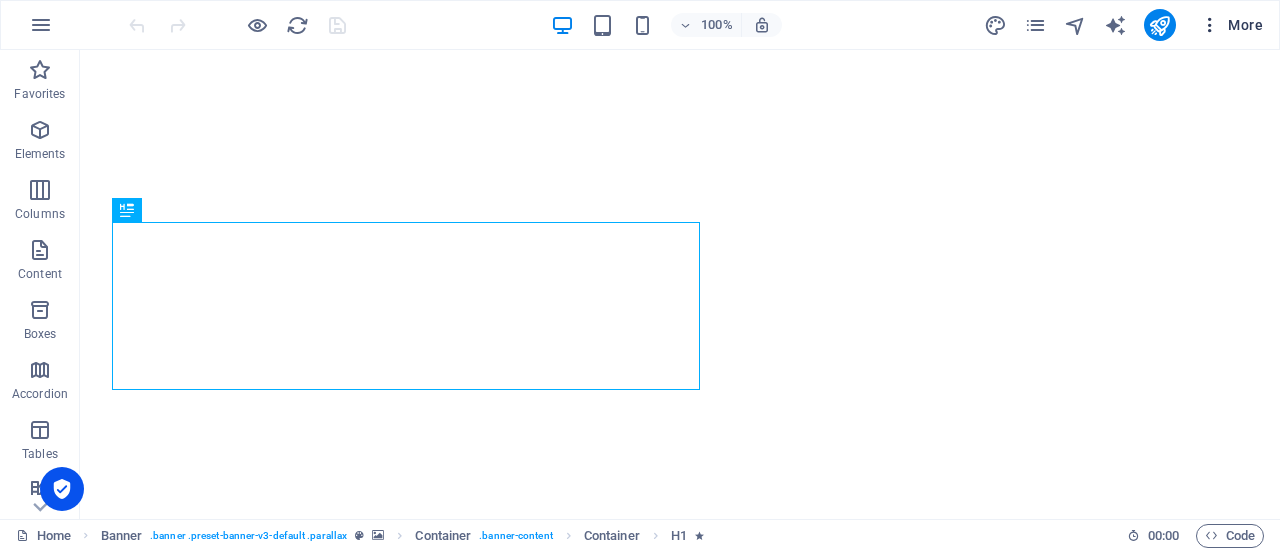 click at bounding box center [1210, 25] 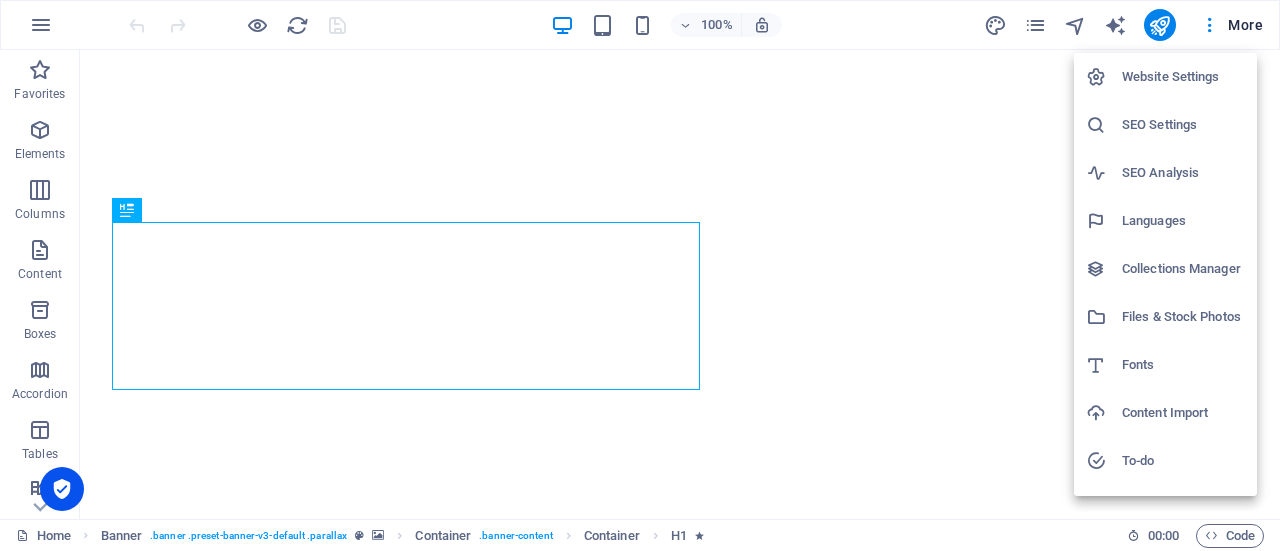 click at bounding box center [640, 275] 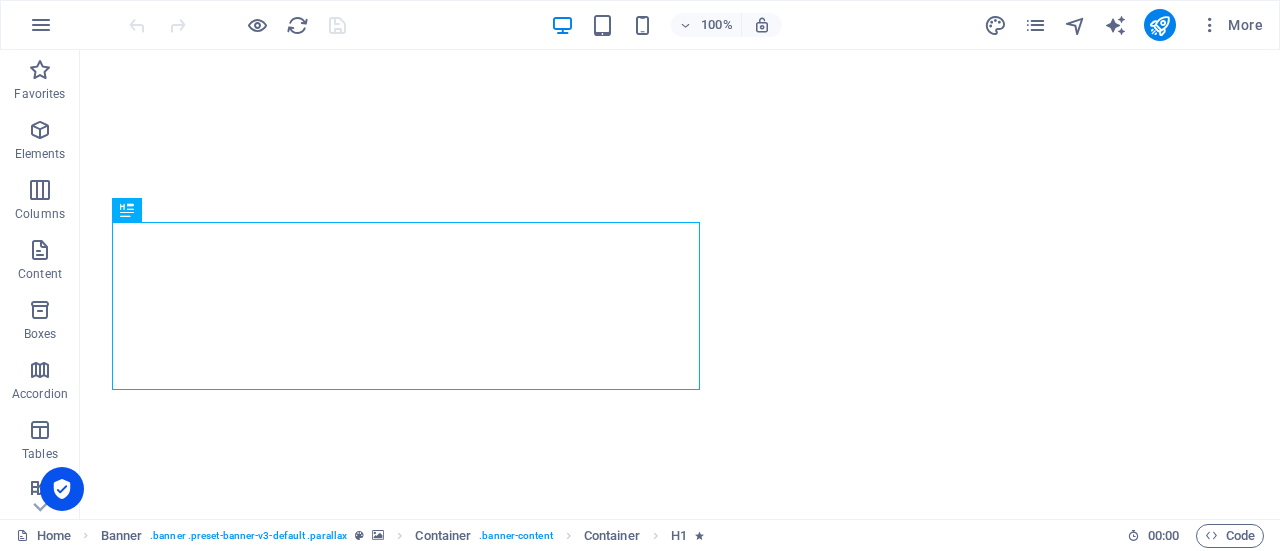 click at bounding box center [1035, 25] 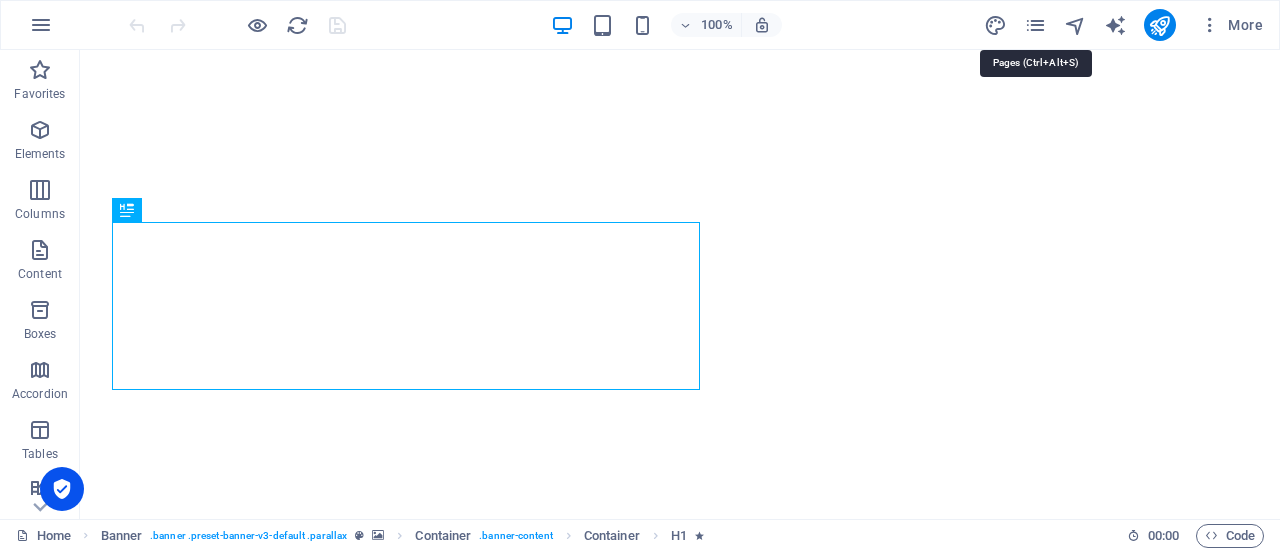 click at bounding box center (1035, 25) 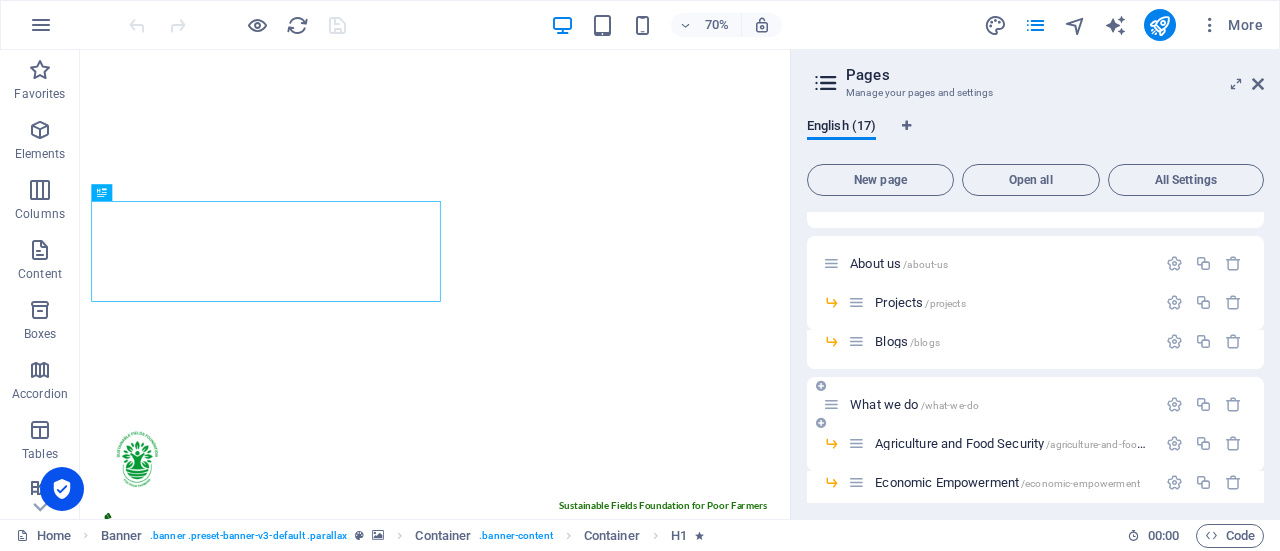 scroll, scrollTop: 0, scrollLeft: 0, axis: both 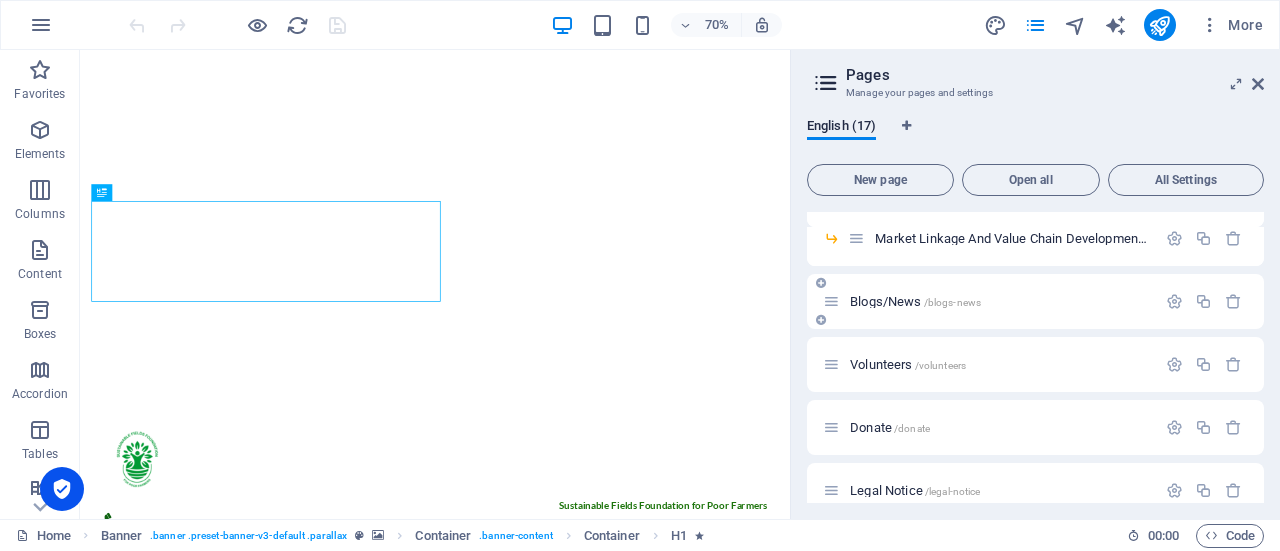 click on "Blogs/News /blogs-news" at bounding box center (915, 301) 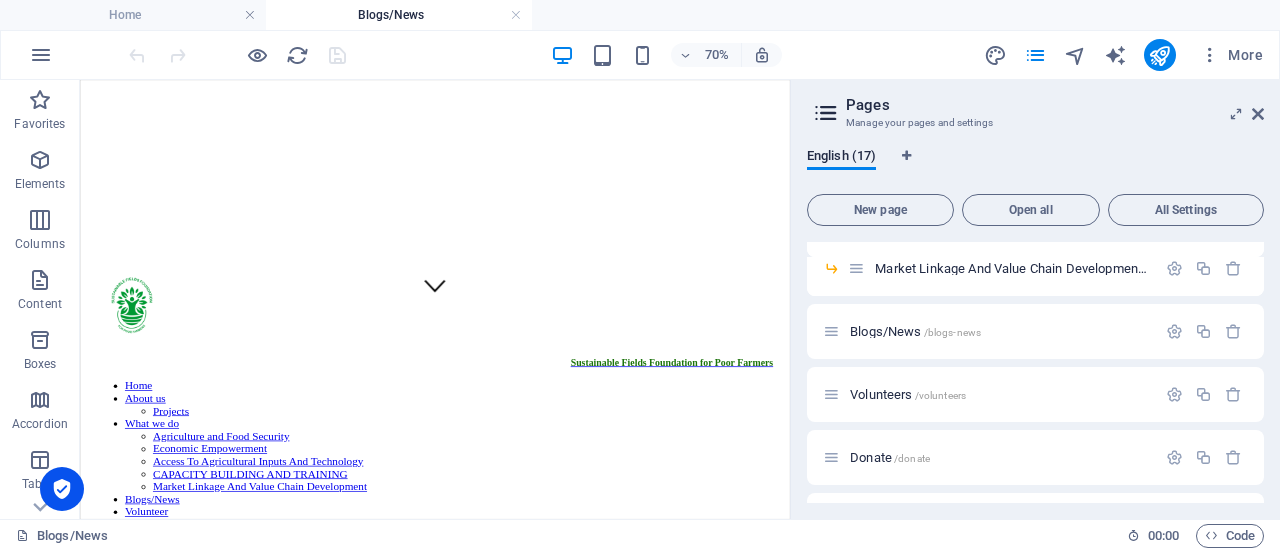 scroll, scrollTop: 254, scrollLeft: 0, axis: vertical 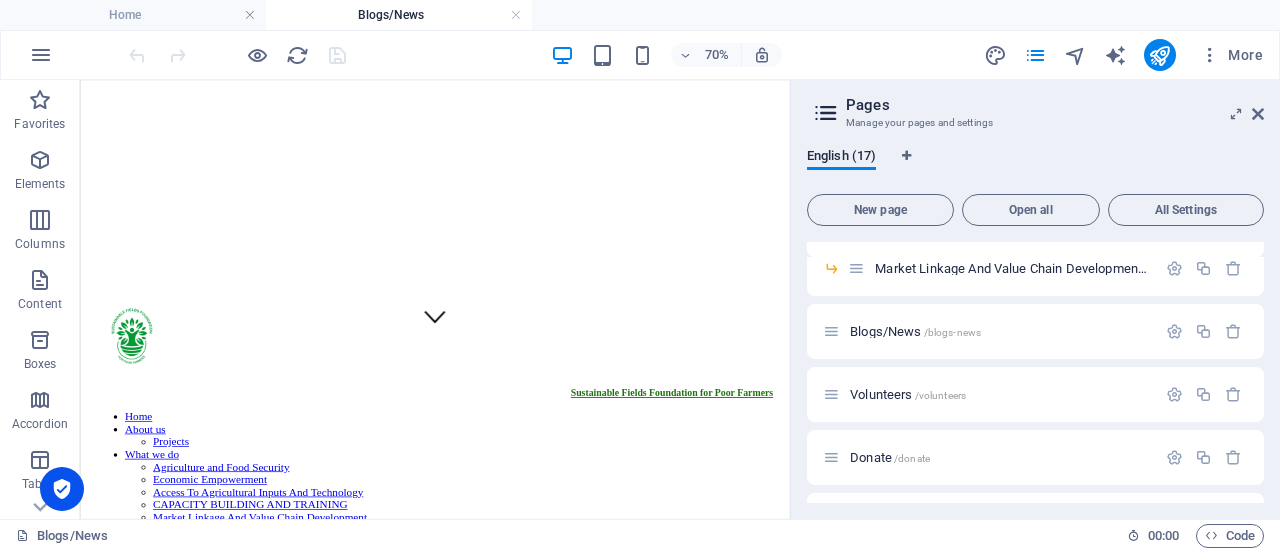 drag, startPoint x: 874, startPoint y: 221, endPoint x: 563, endPoint y: 513, distance: 426.597 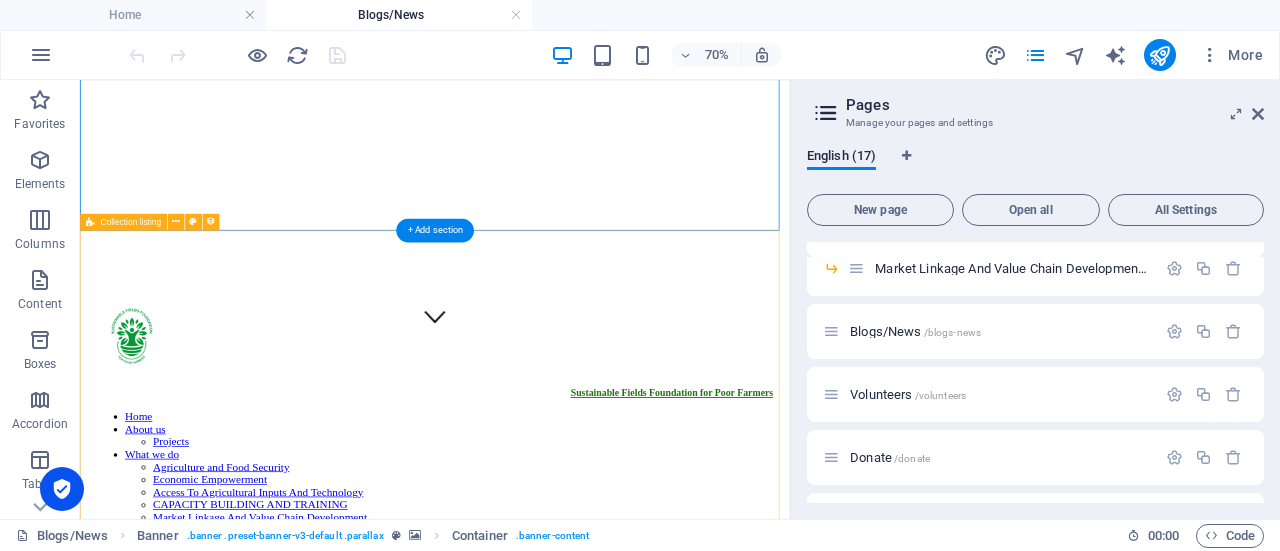 click on "Vorherige Nächste" at bounding box center [587, 2900] 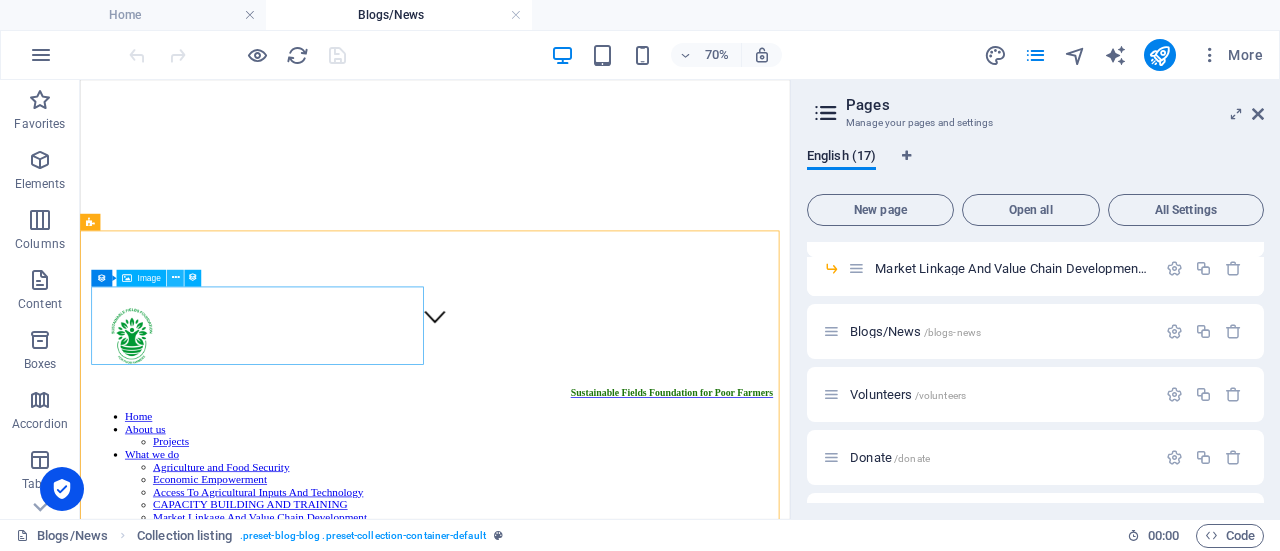 click at bounding box center [176, 278] 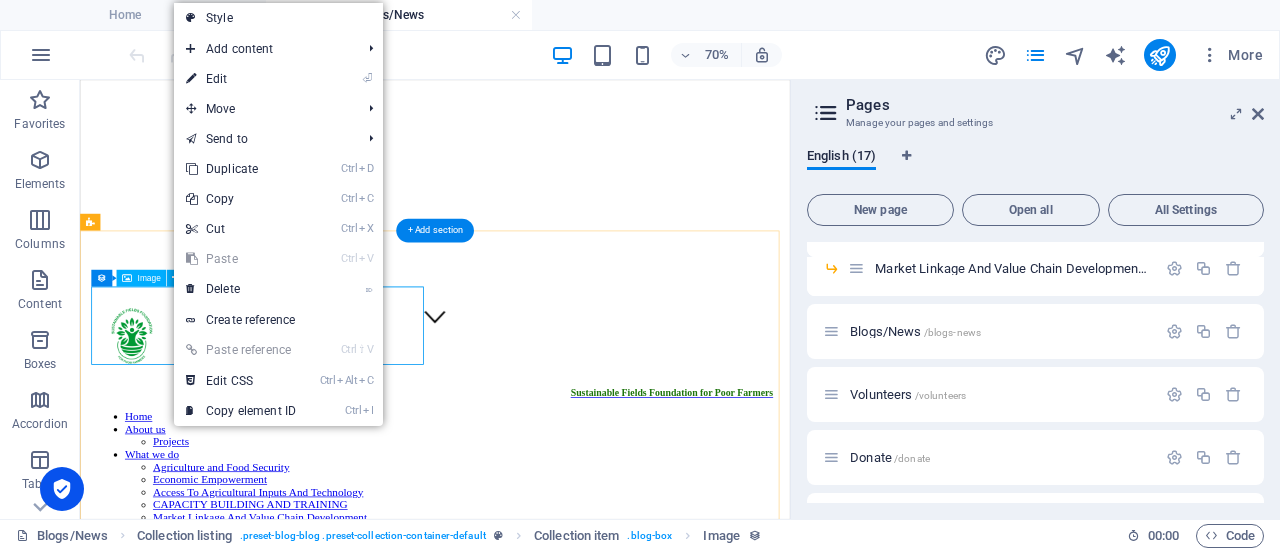 click at bounding box center (587, 2309) 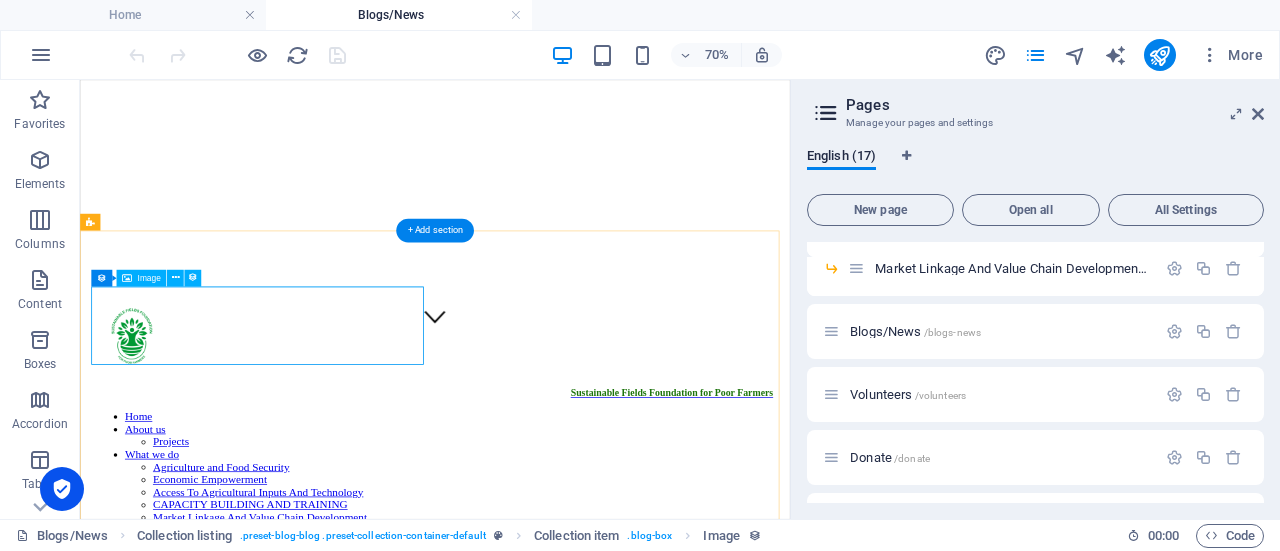 click at bounding box center (587, 2309) 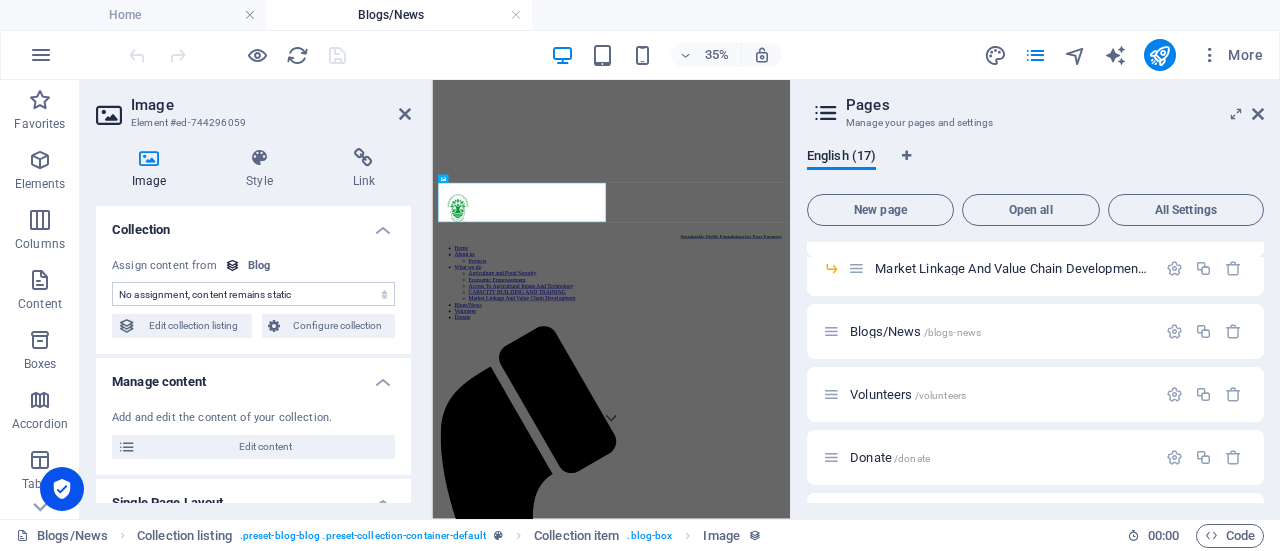 click at bounding box center [149, 158] 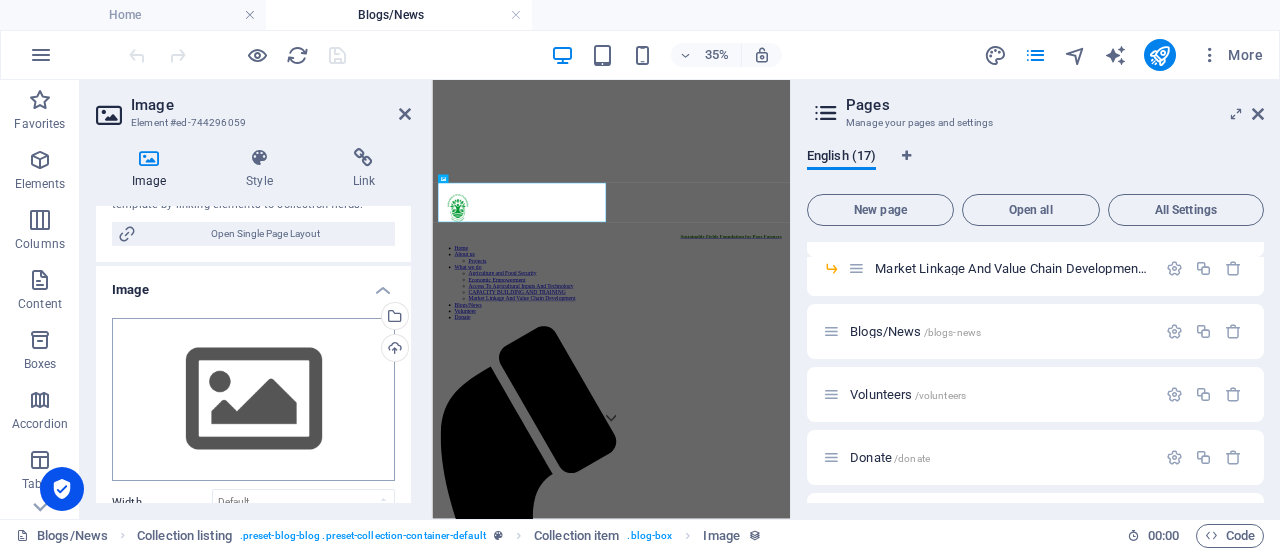 scroll, scrollTop: 400, scrollLeft: 0, axis: vertical 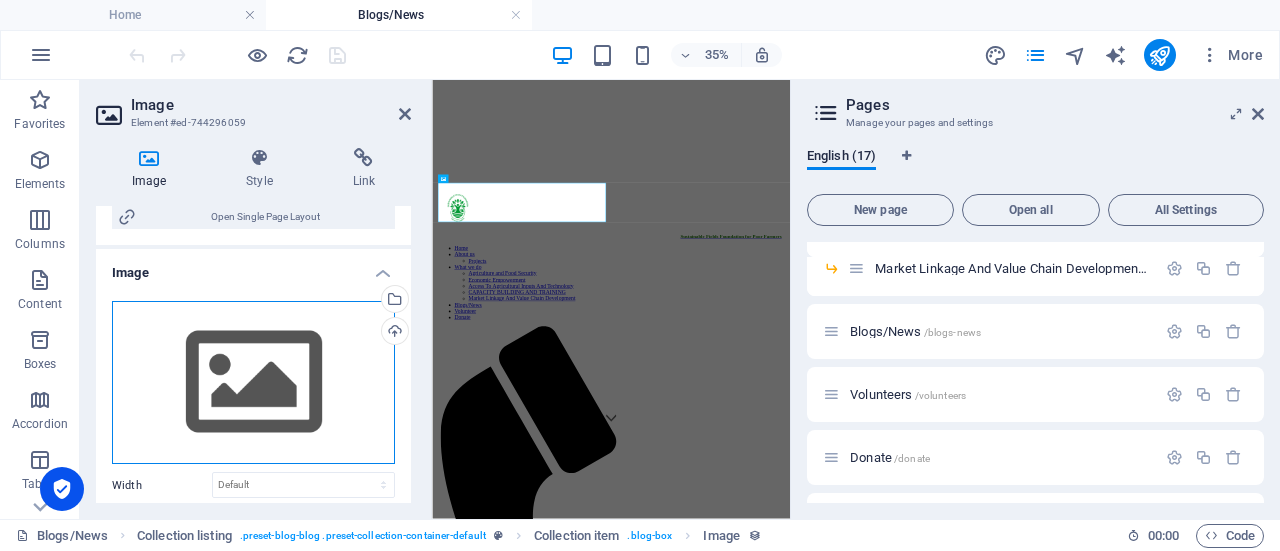 click on "Drag files here, click to choose files or select files from Files or our free stock photos & videos" at bounding box center (253, 383) 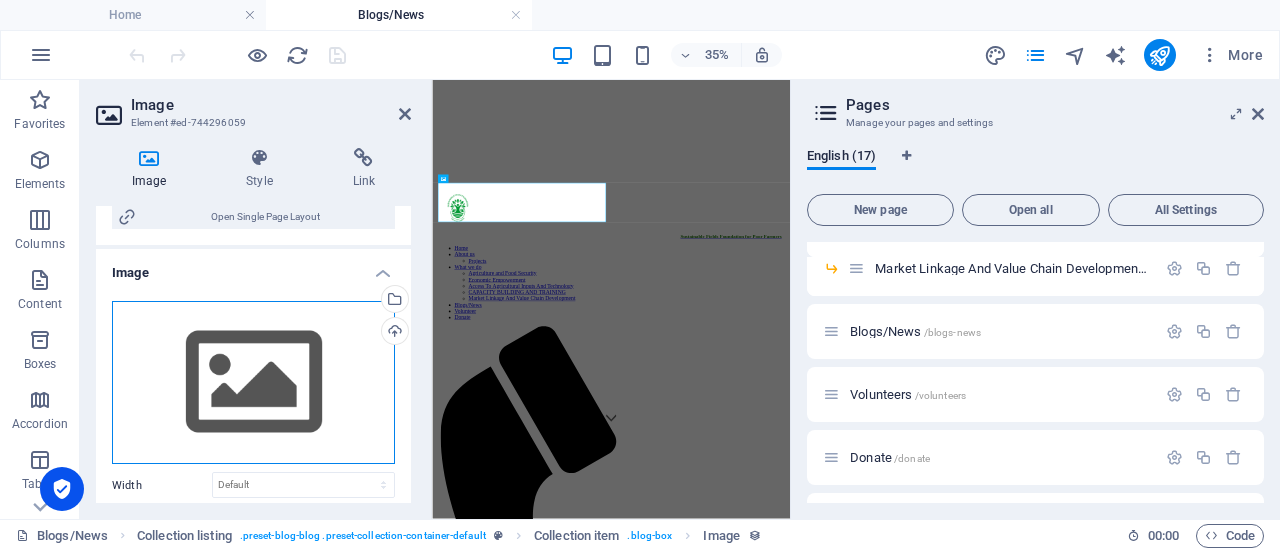 click on "Drag files here, click to choose files or select files from Files or our free stock photos & videos" at bounding box center (253, 383) 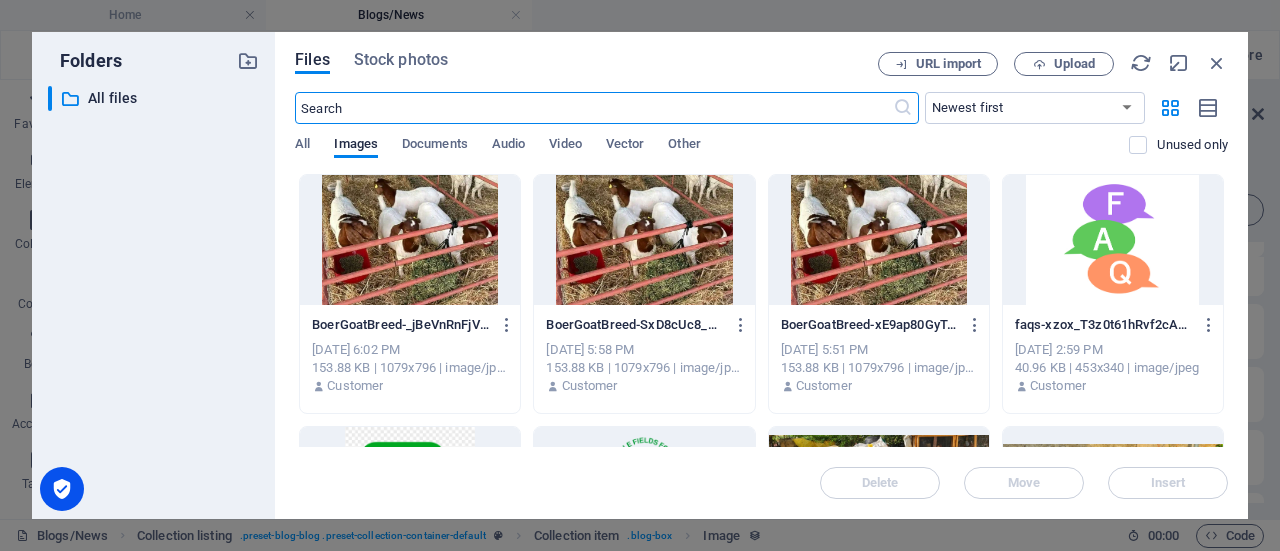 scroll, scrollTop: 0, scrollLeft: 0, axis: both 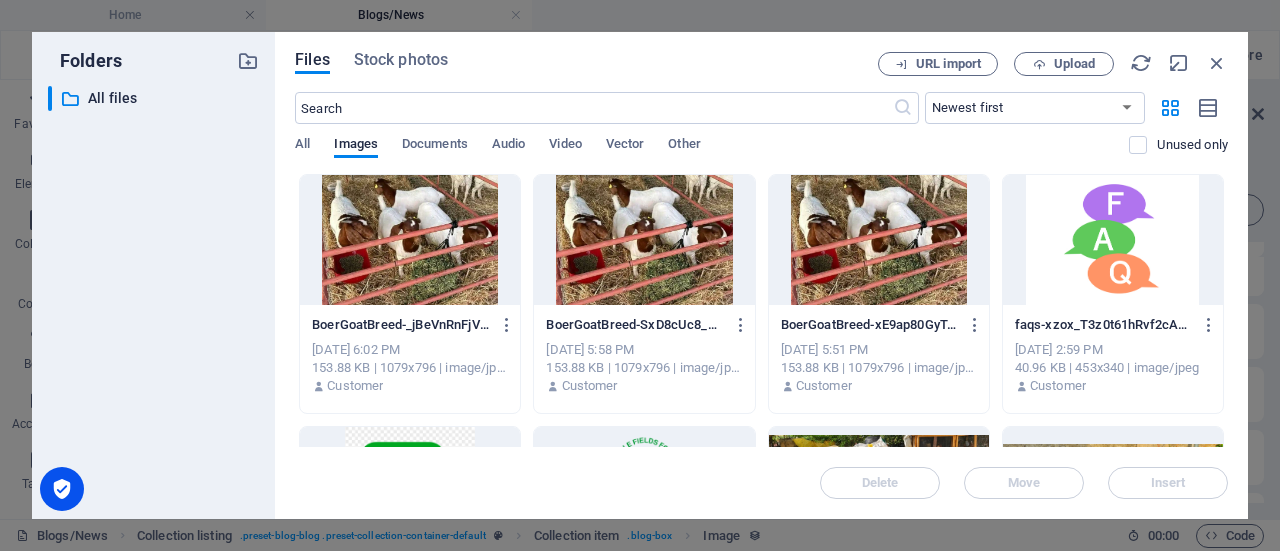 click at bounding box center [410, 240] 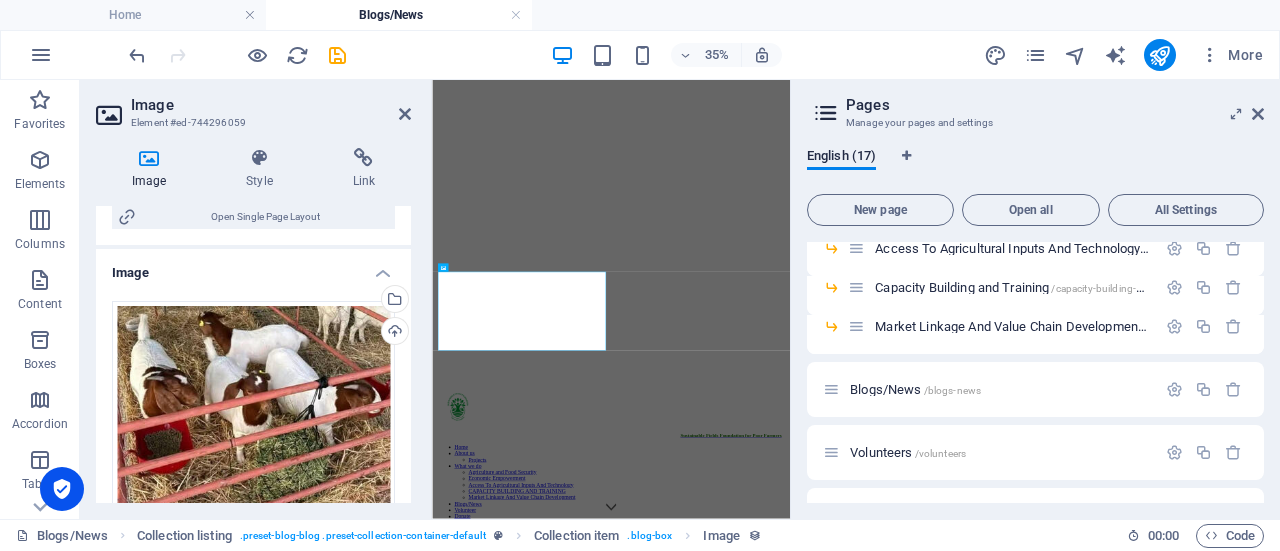 scroll, scrollTop: 342, scrollLeft: 0, axis: vertical 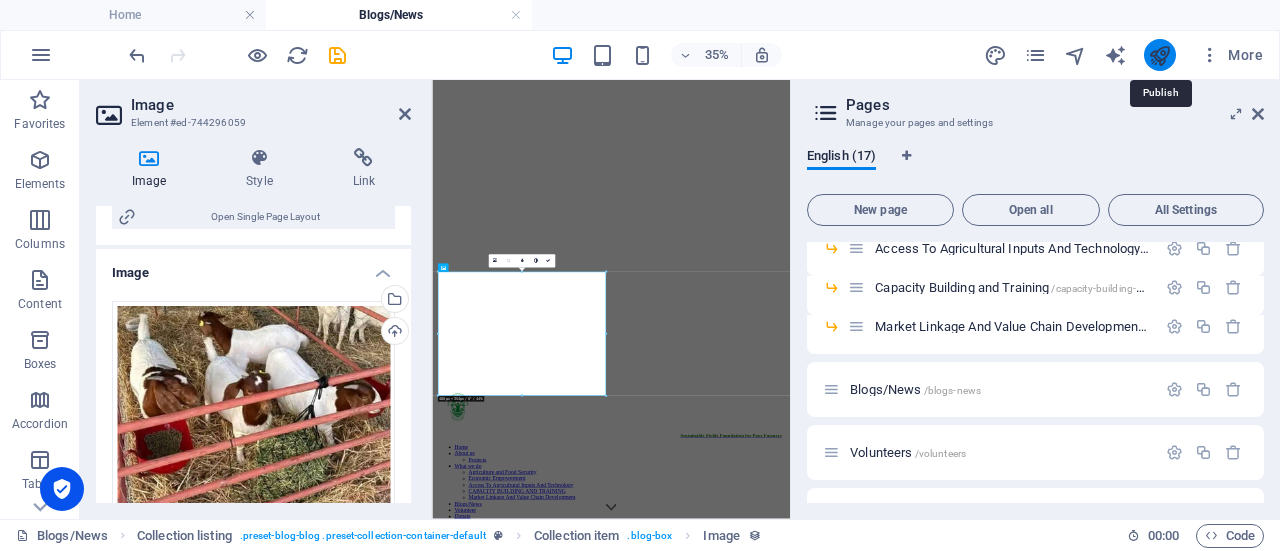 click at bounding box center (1159, 55) 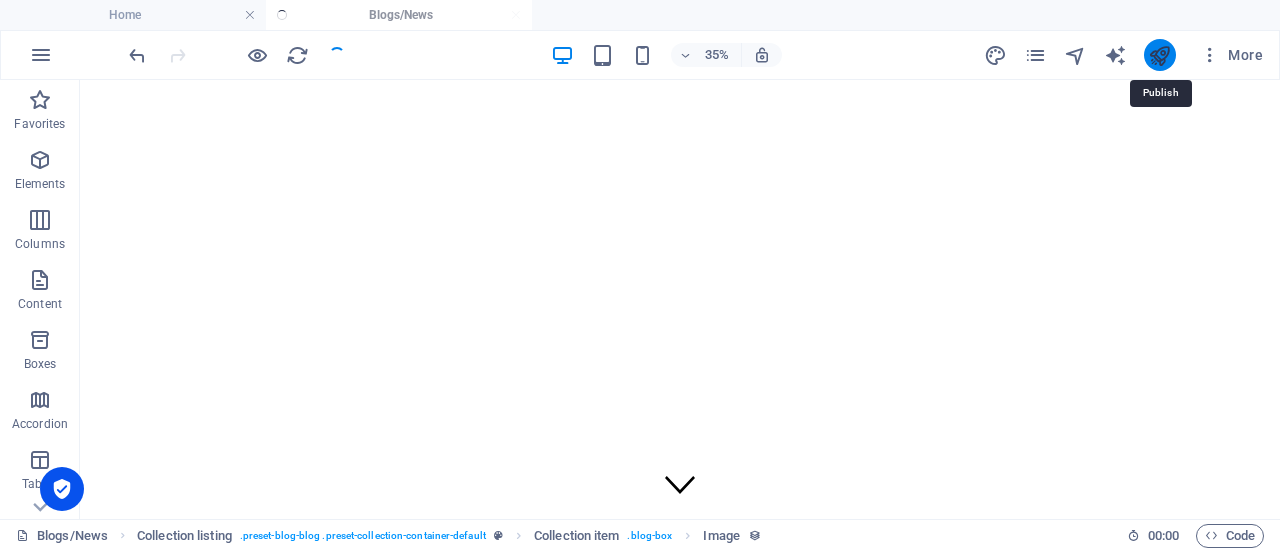 scroll, scrollTop: 462, scrollLeft: 0, axis: vertical 